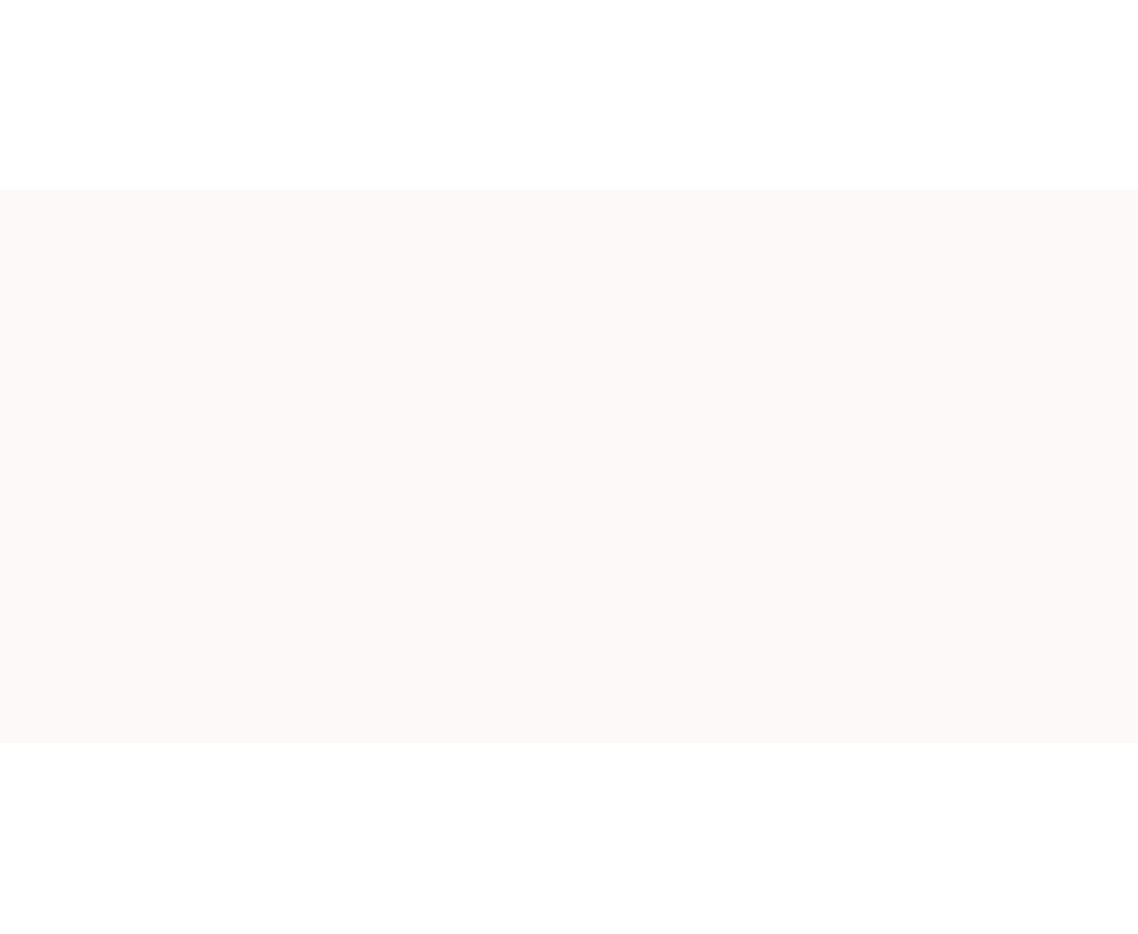 scroll, scrollTop: 0, scrollLeft: 0, axis: both 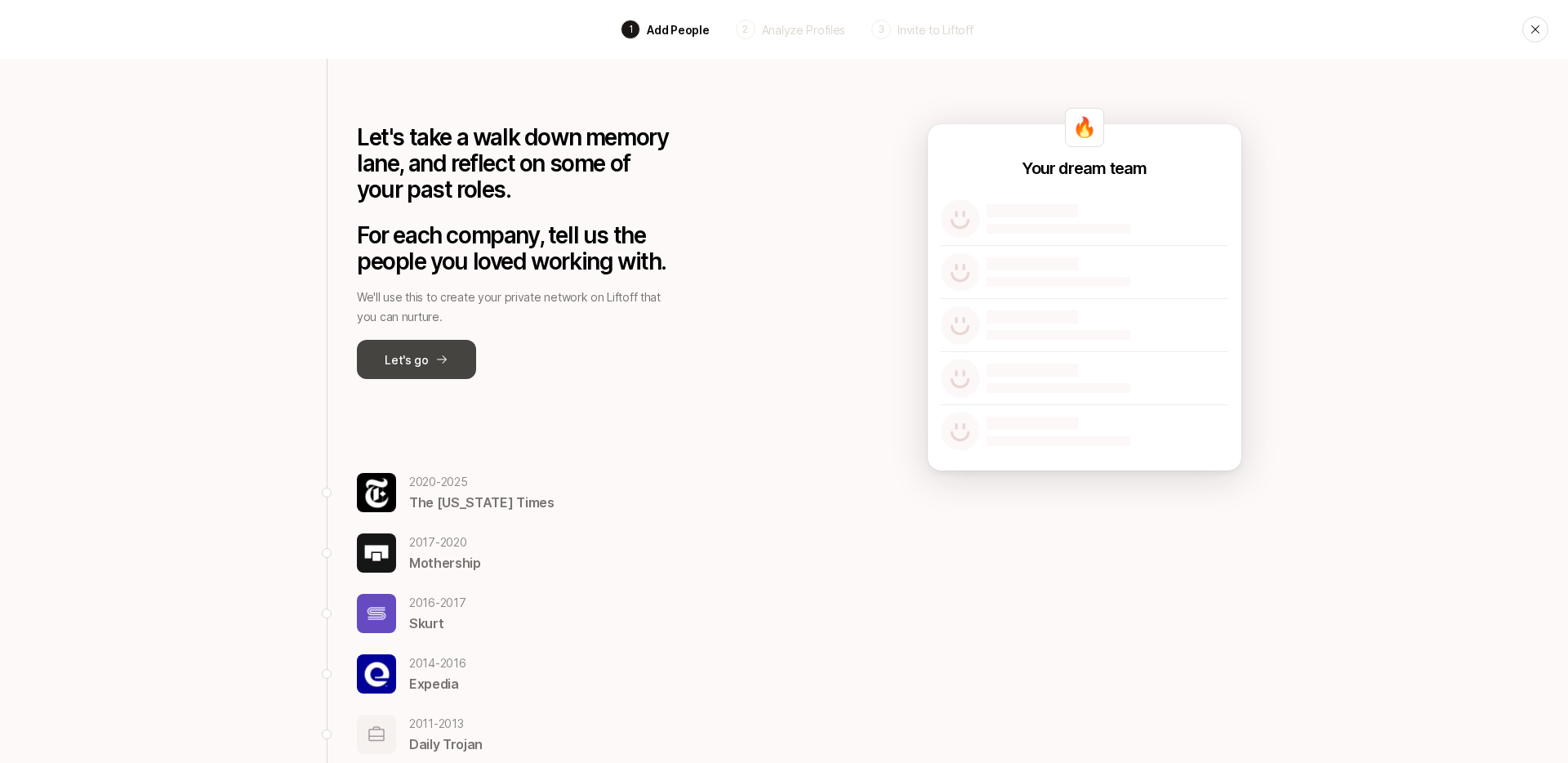 click on "Let's go" at bounding box center [416, 359] 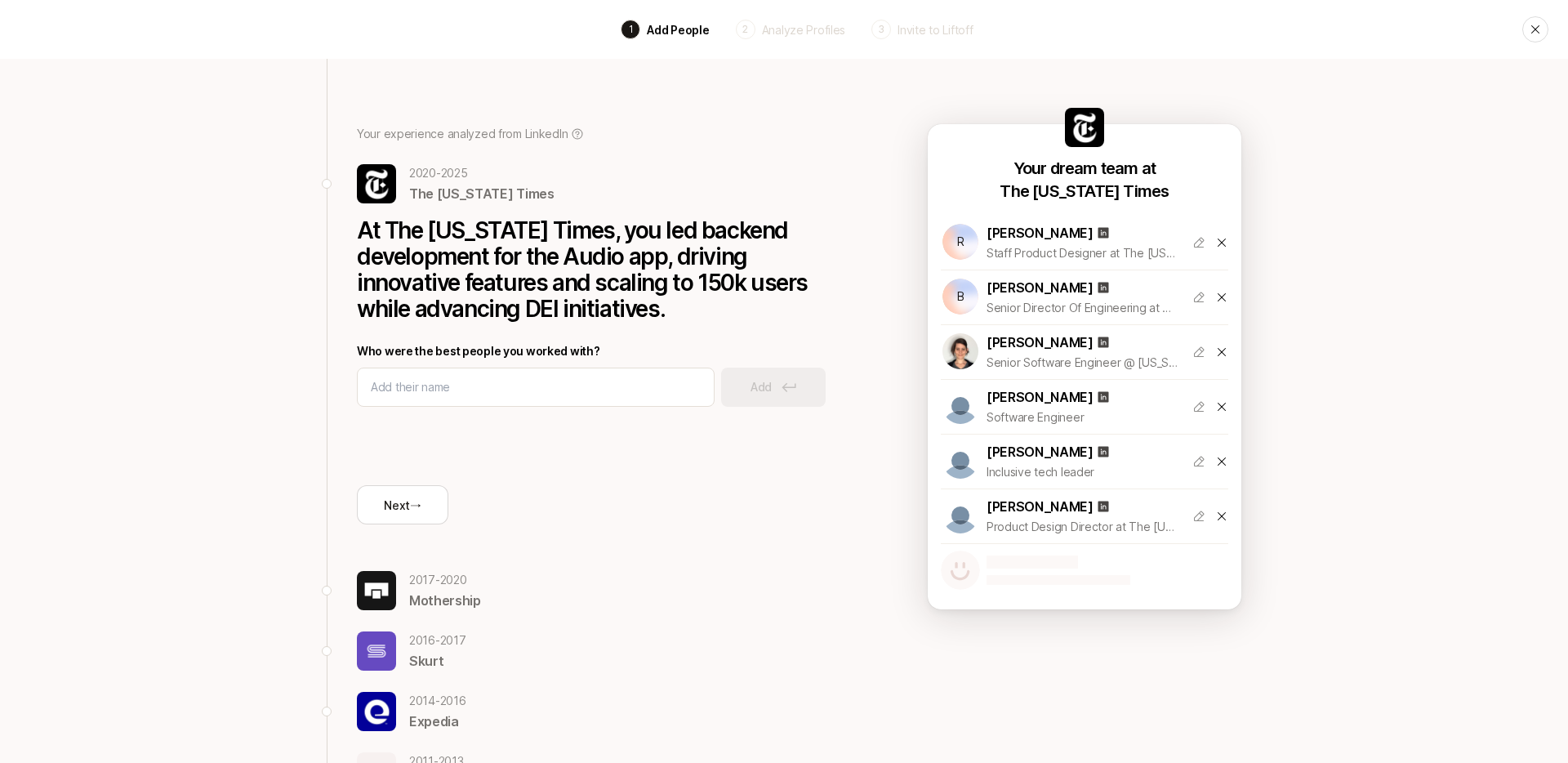 click on "R" at bounding box center (960, 242) 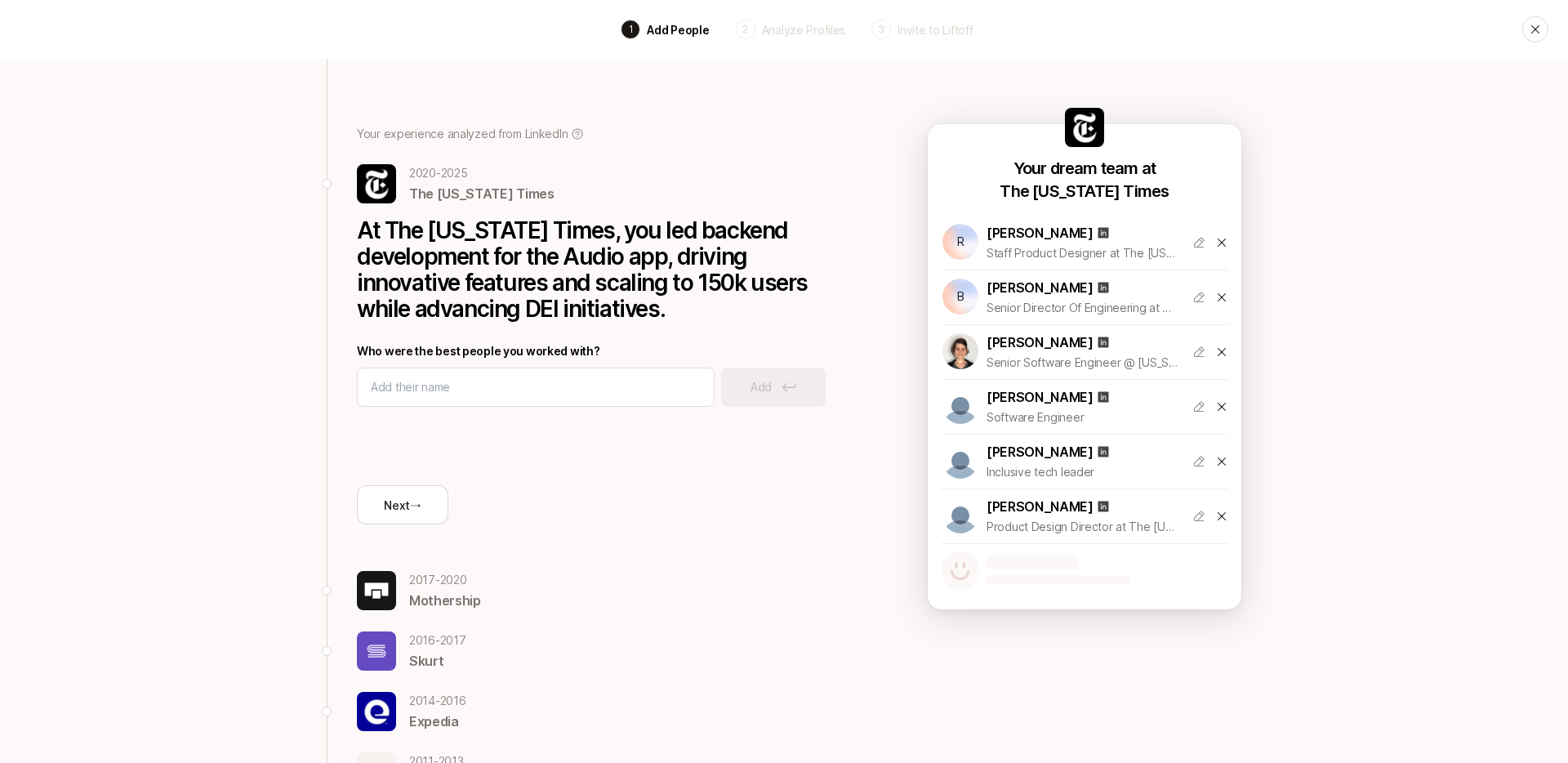 click 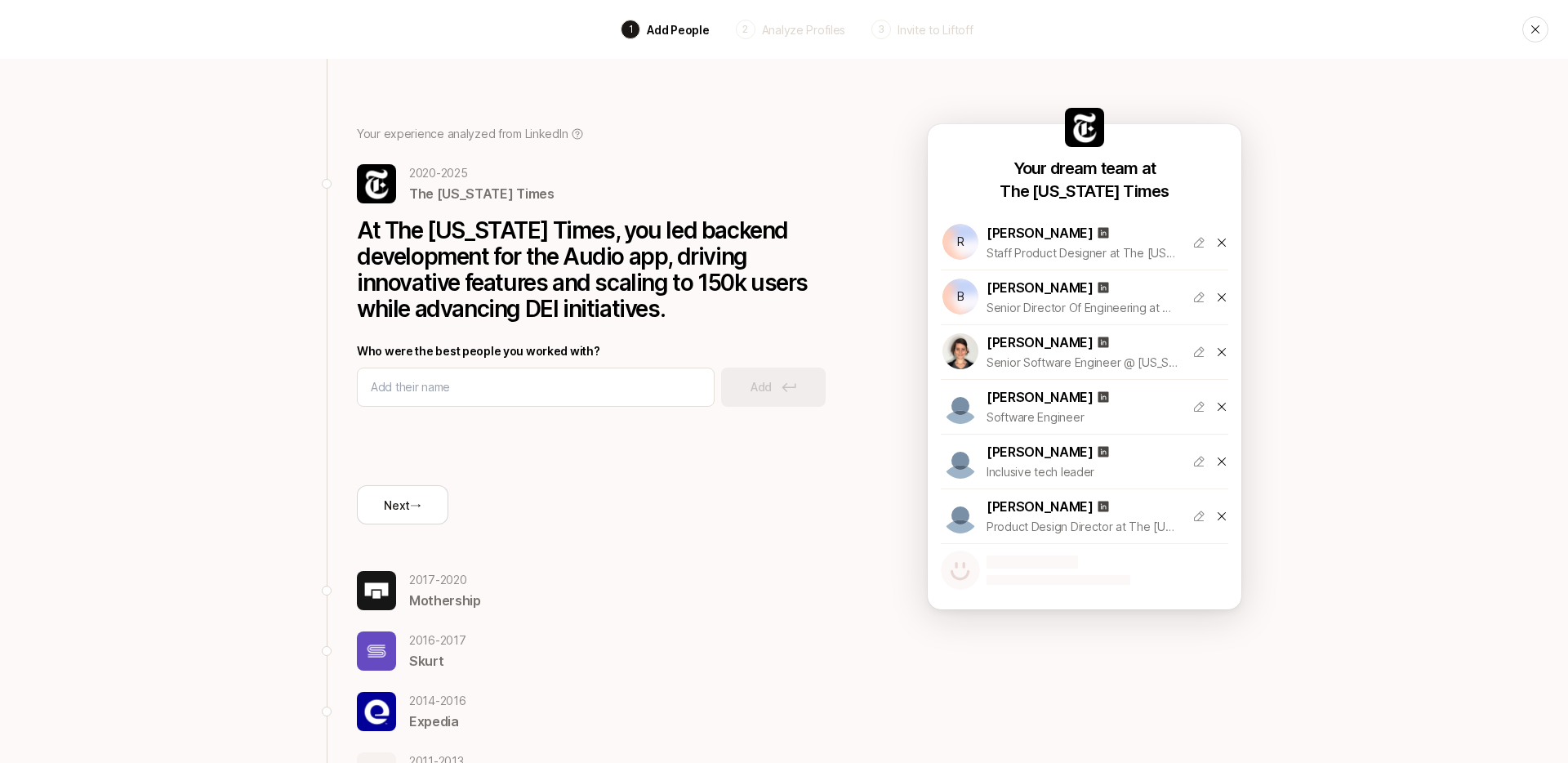 click on "R" at bounding box center [960, 242] 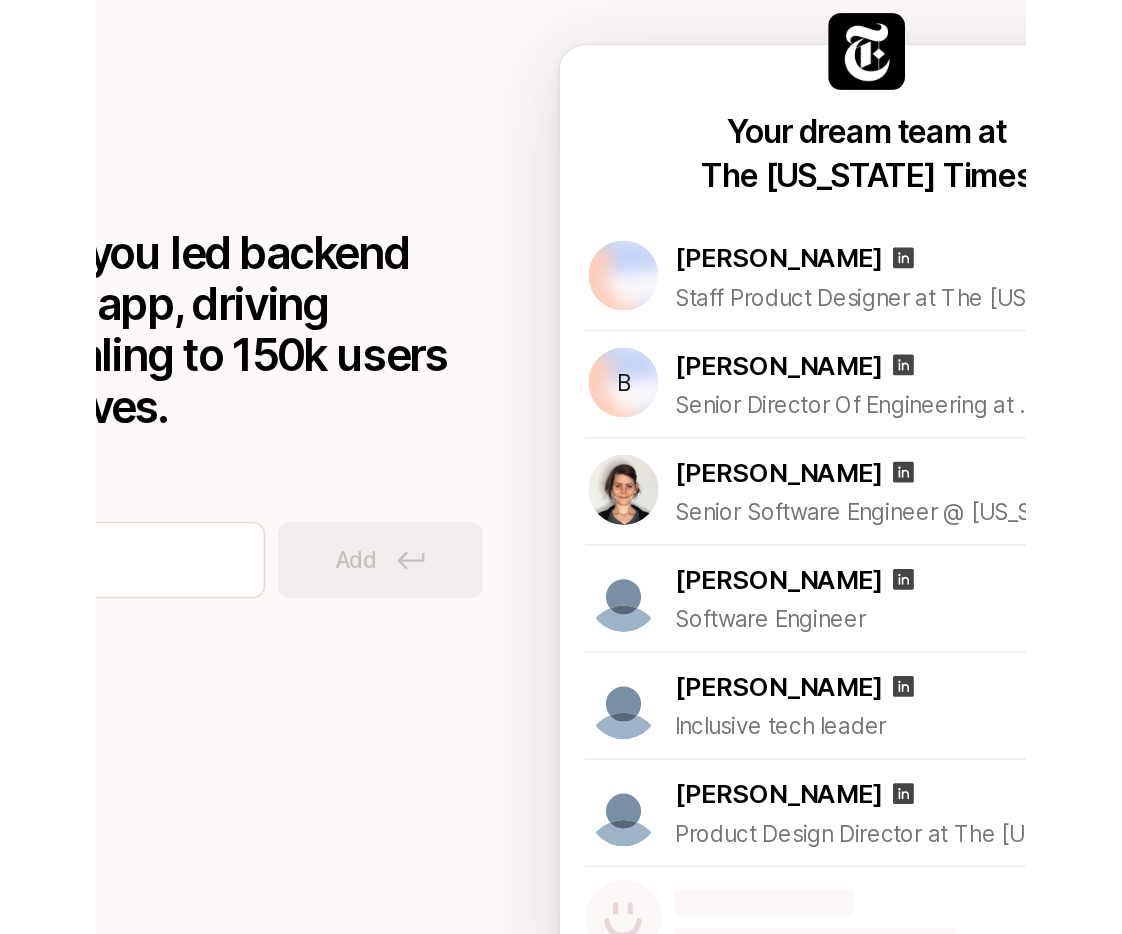 scroll, scrollTop: 0, scrollLeft: 0, axis: both 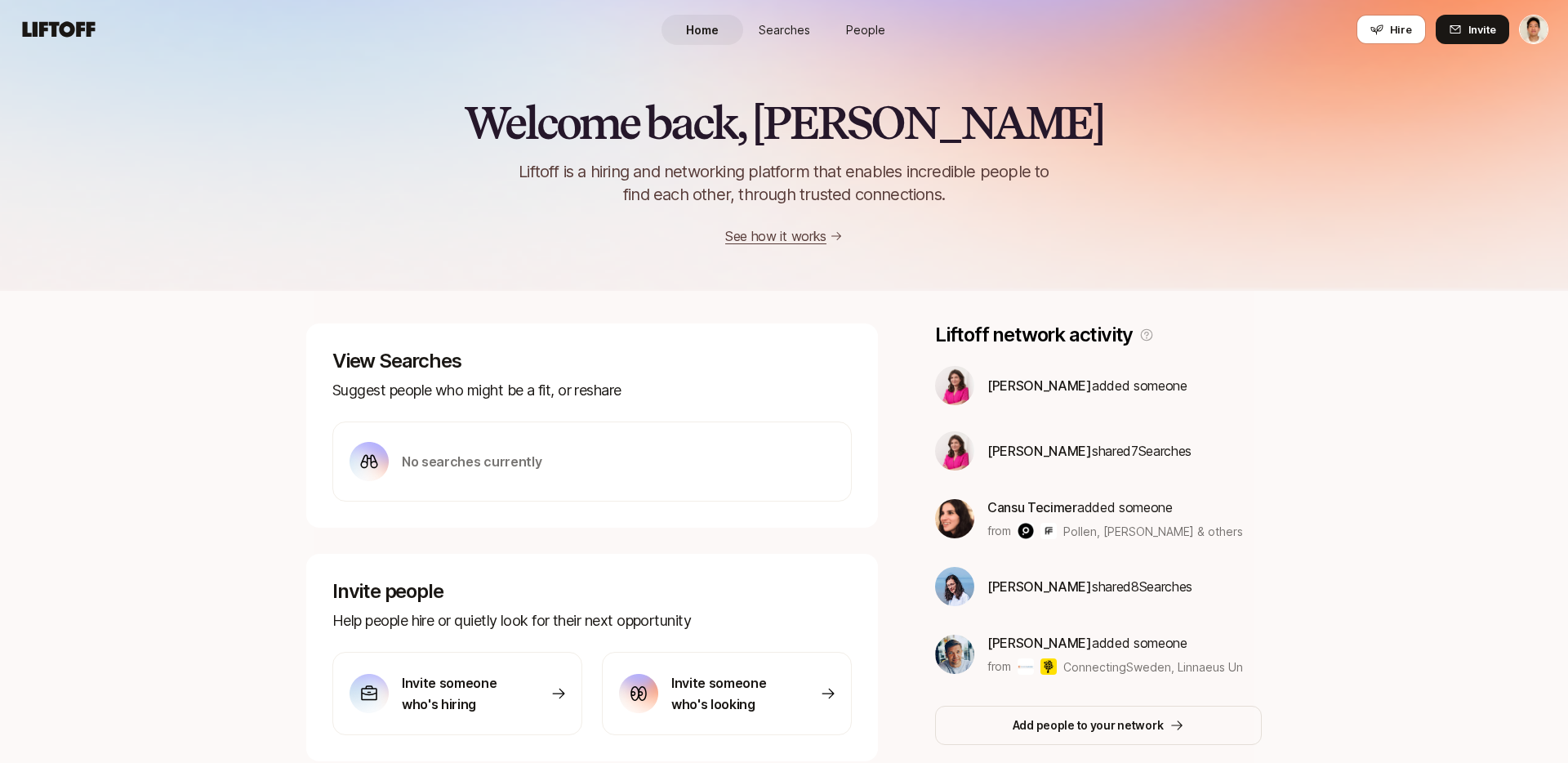 click on "People" at bounding box center [866, 29] 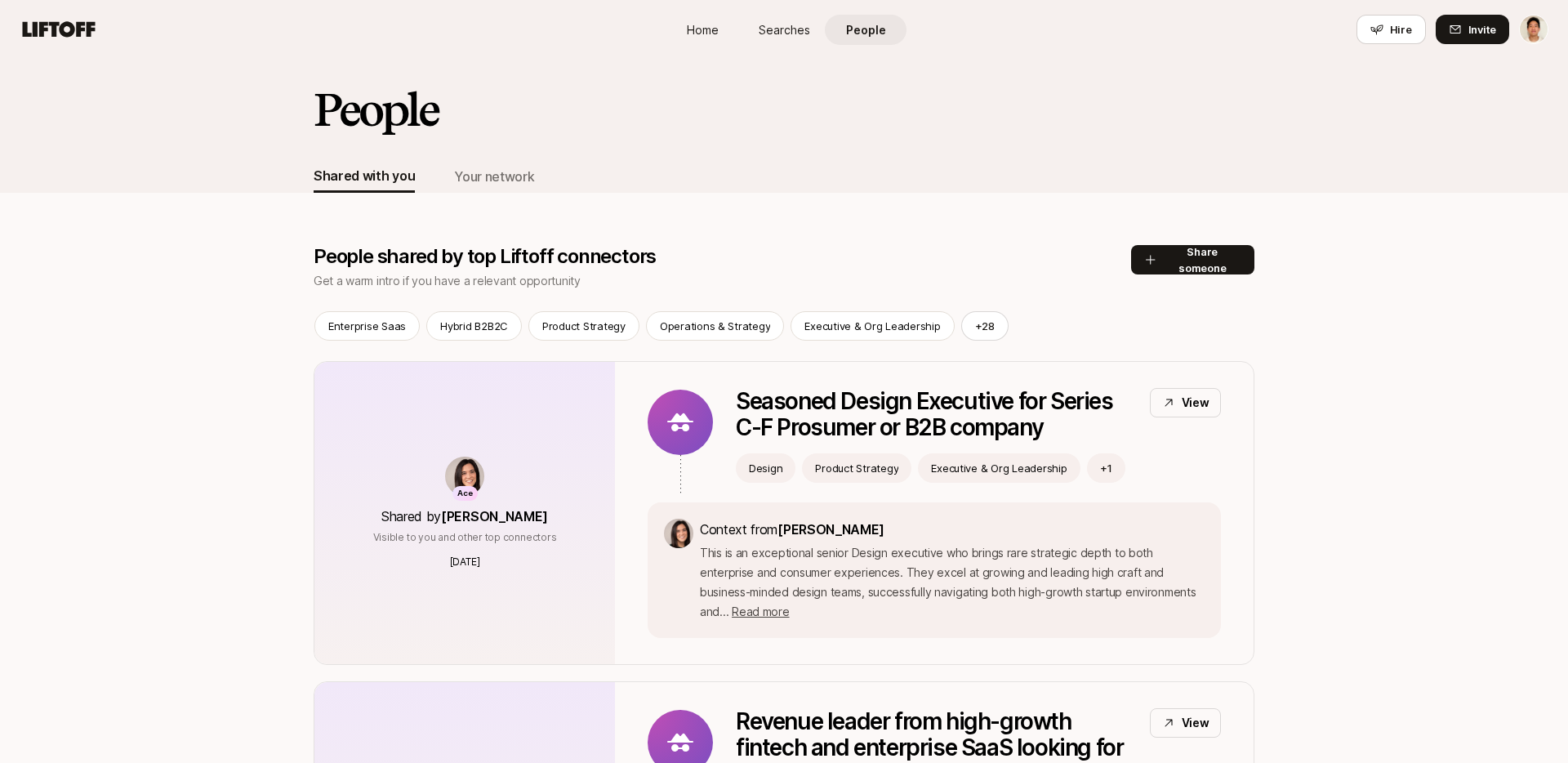scroll, scrollTop: 43, scrollLeft: 0, axis: vertical 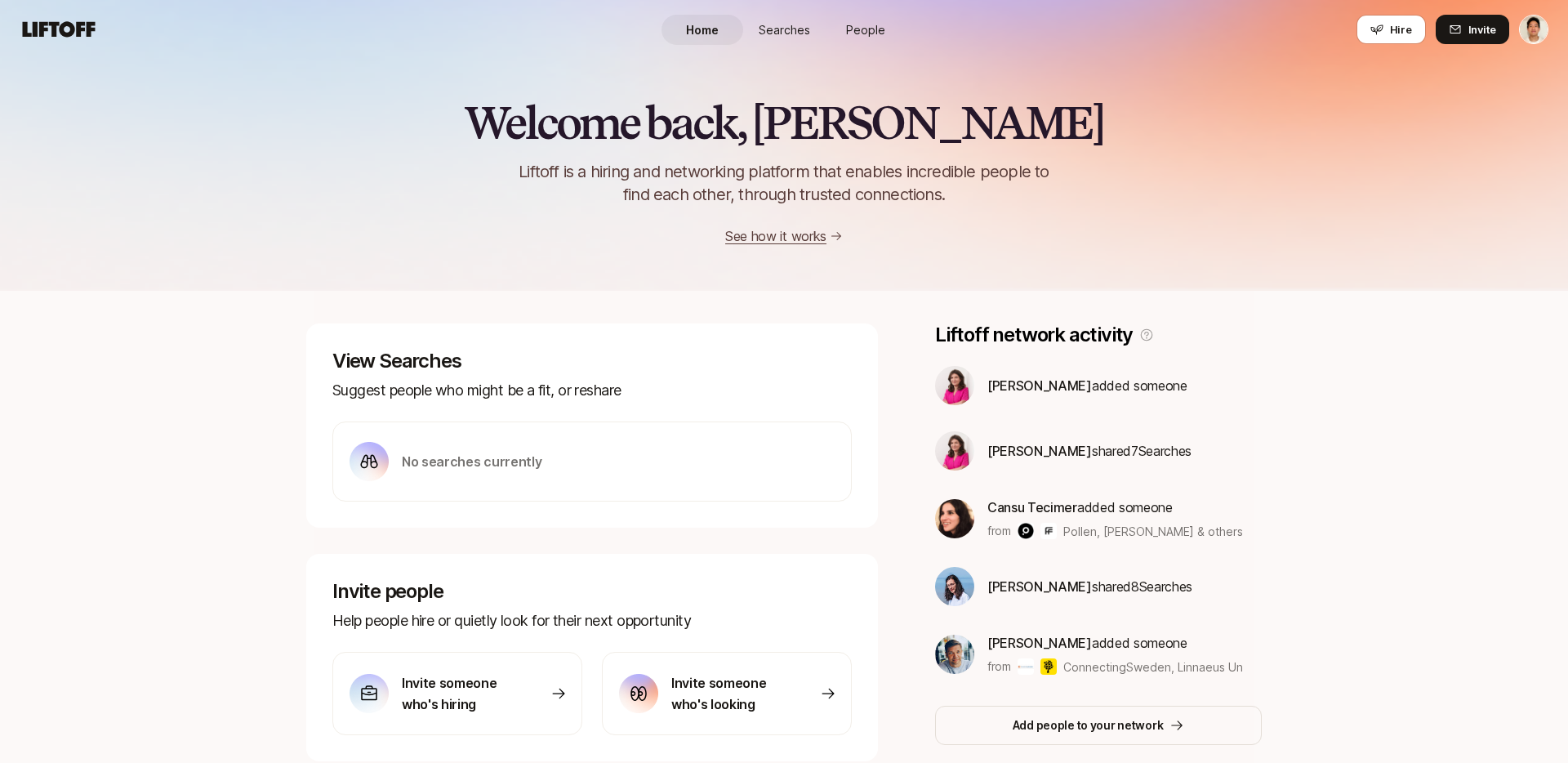 click on "Searches" at bounding box center [784, 29] 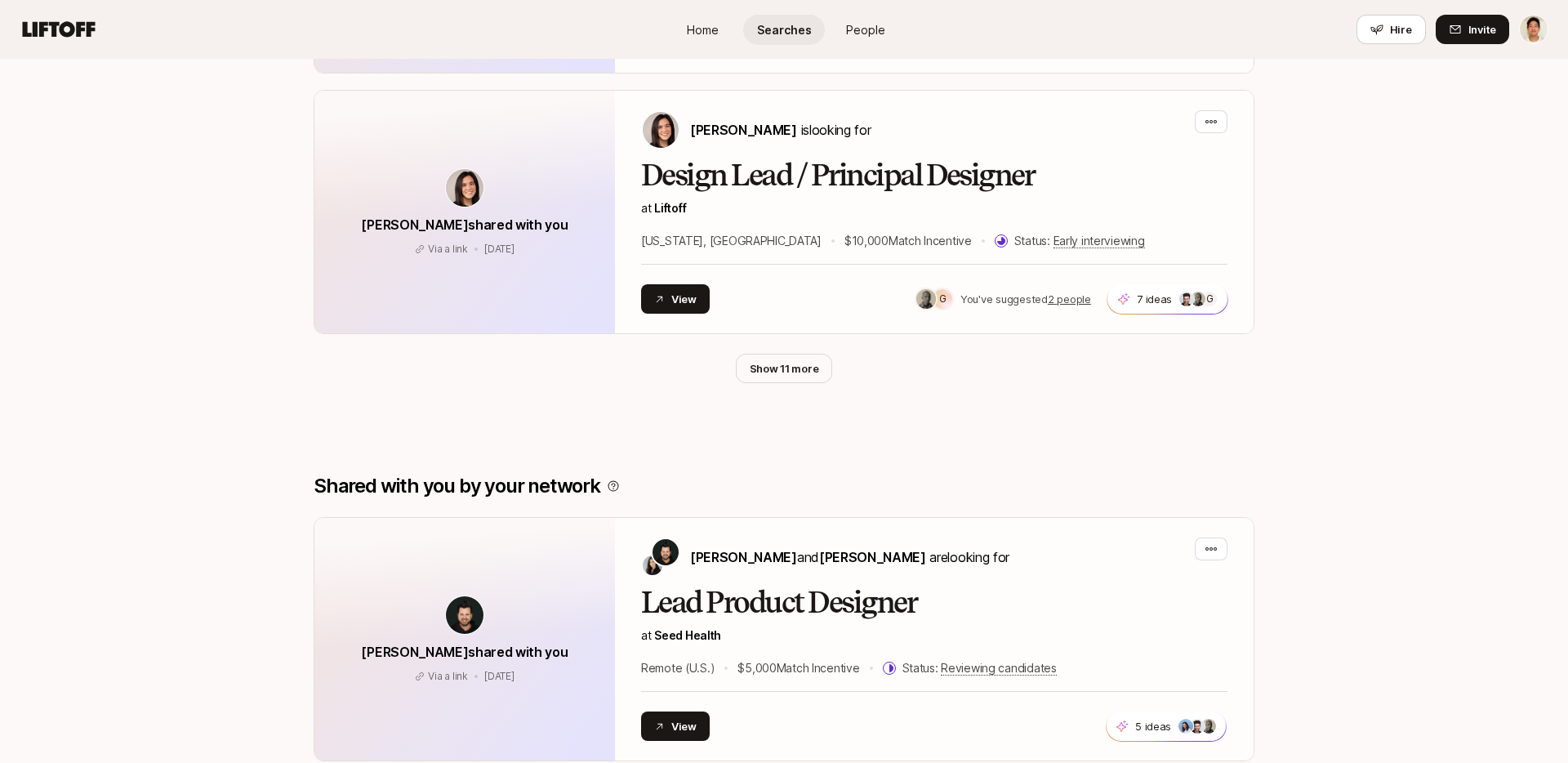 scroll, scrollTop: 911, scrollLeft: 0, axis: vertical 